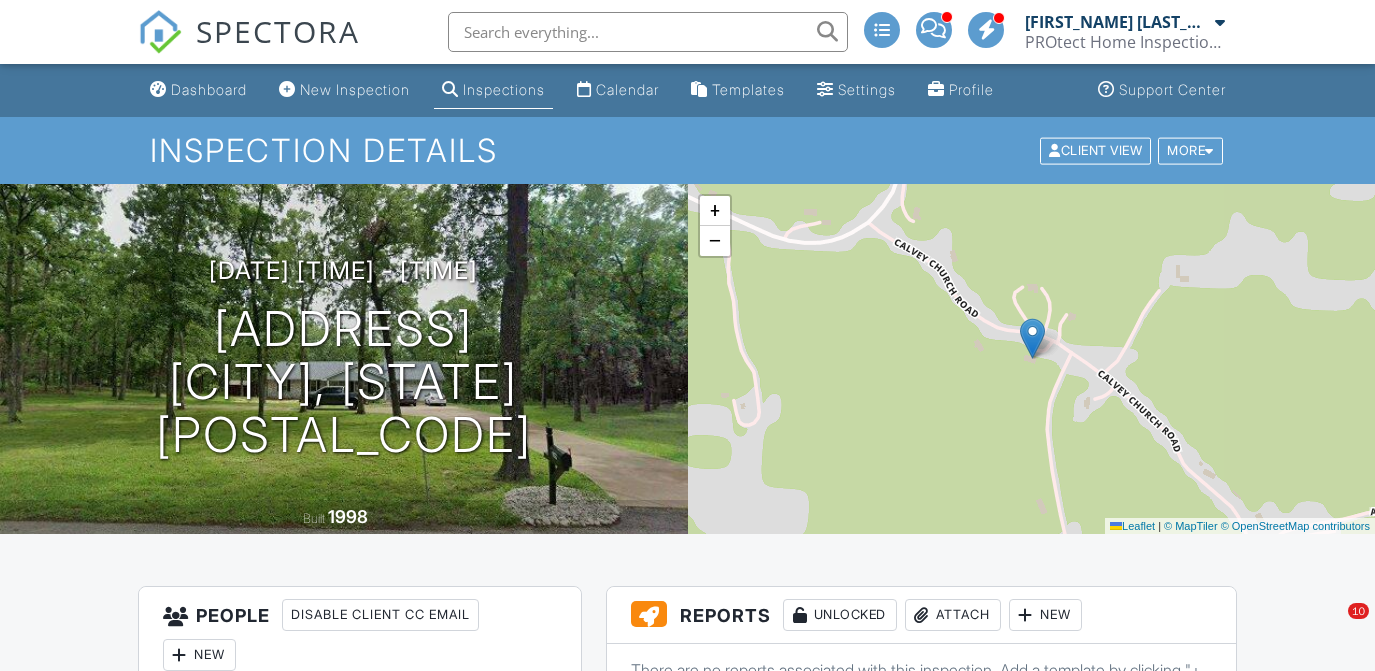 scroll, scrollTop: 0, scrollLeft: 0, axis: both 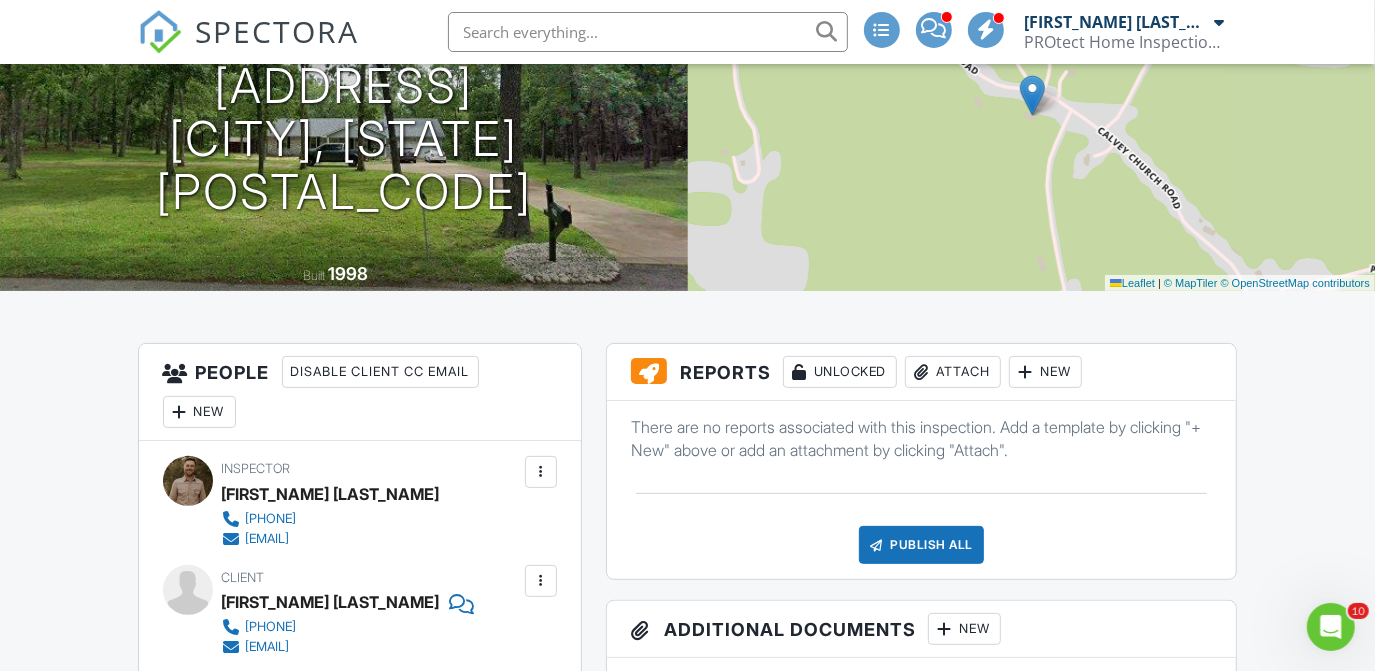click on "Attach" at bounding box center [953, 372] 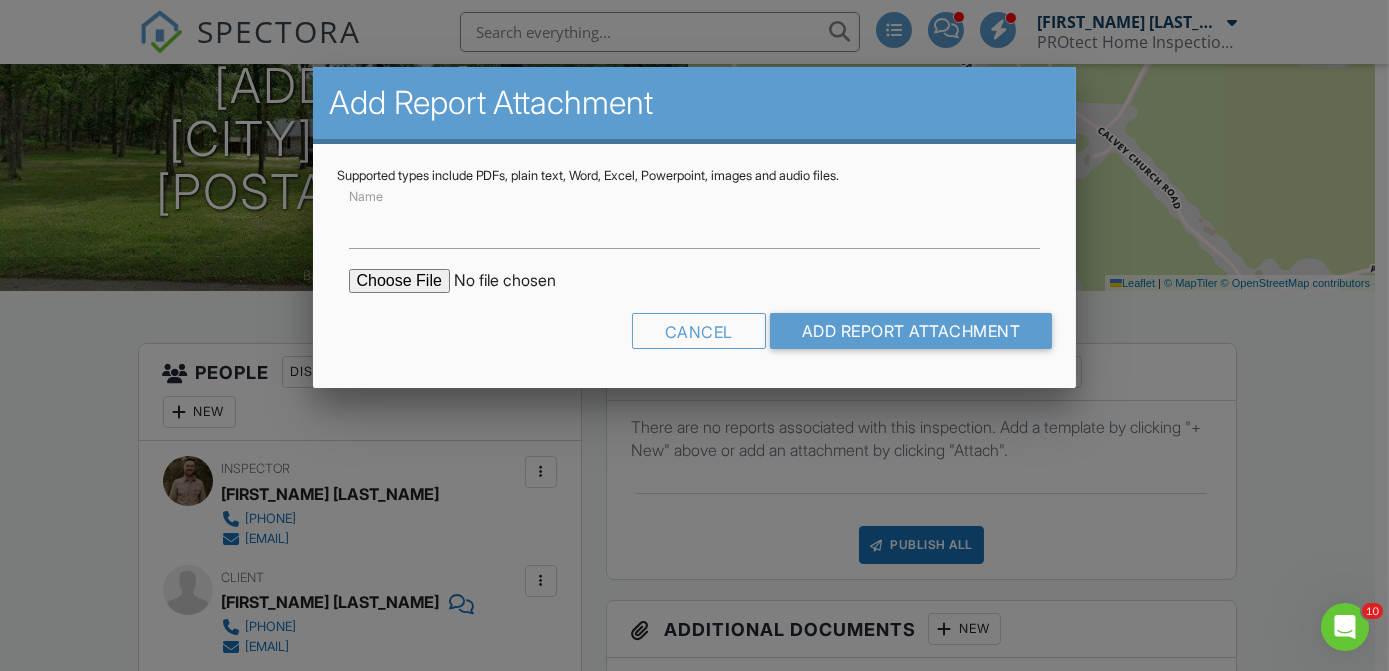 click at bounding box center [519, 281] 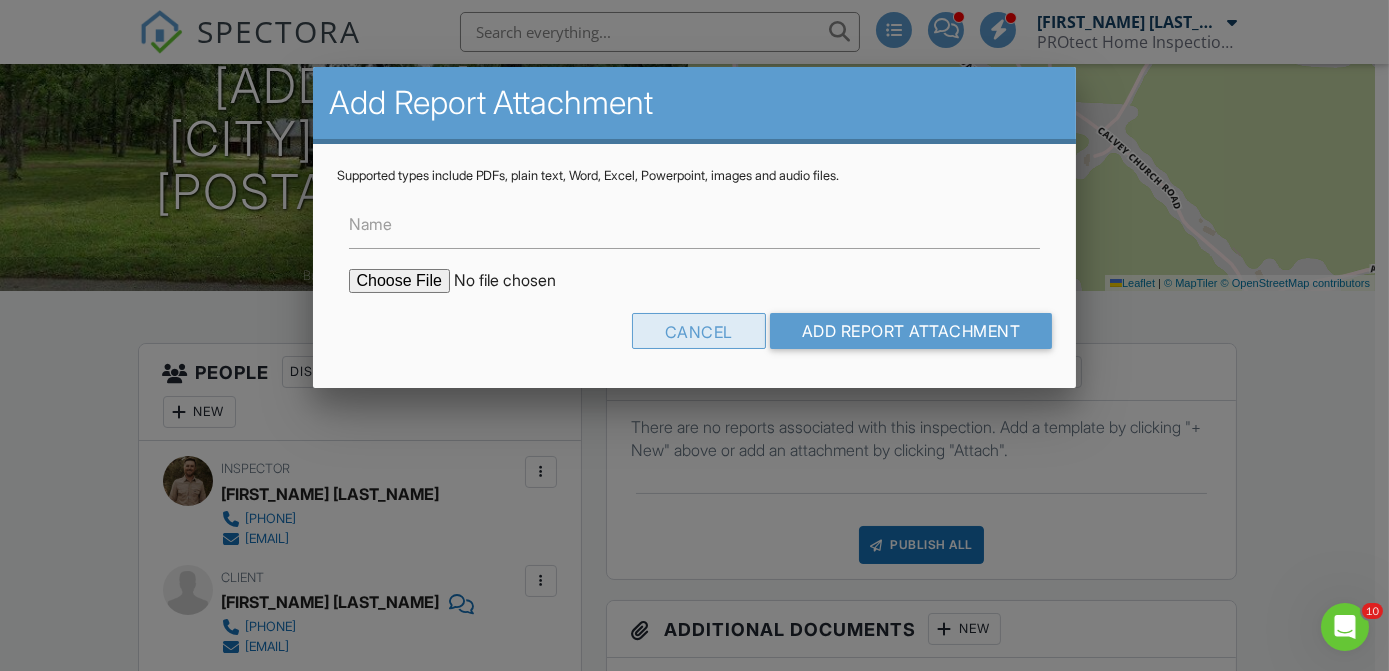 click on "Cancel" at bounding box center [699, 331] 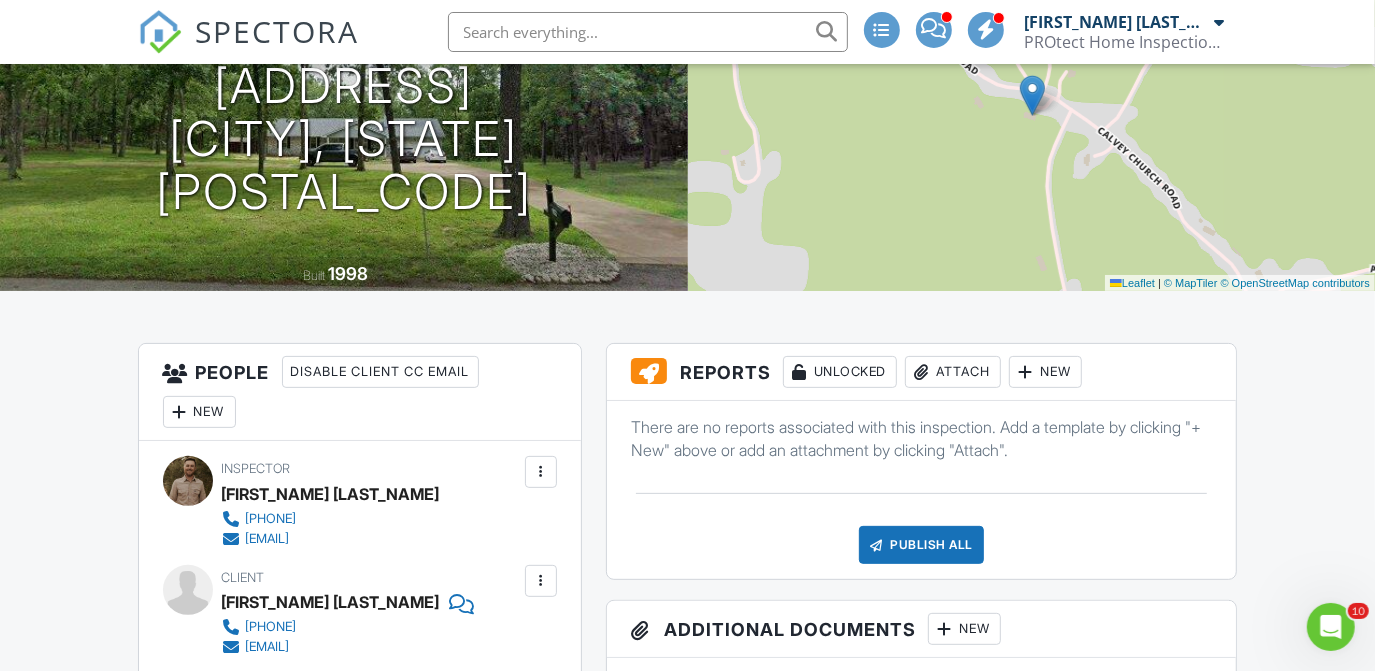 click on "Attach" at bounding box center (953, 372) 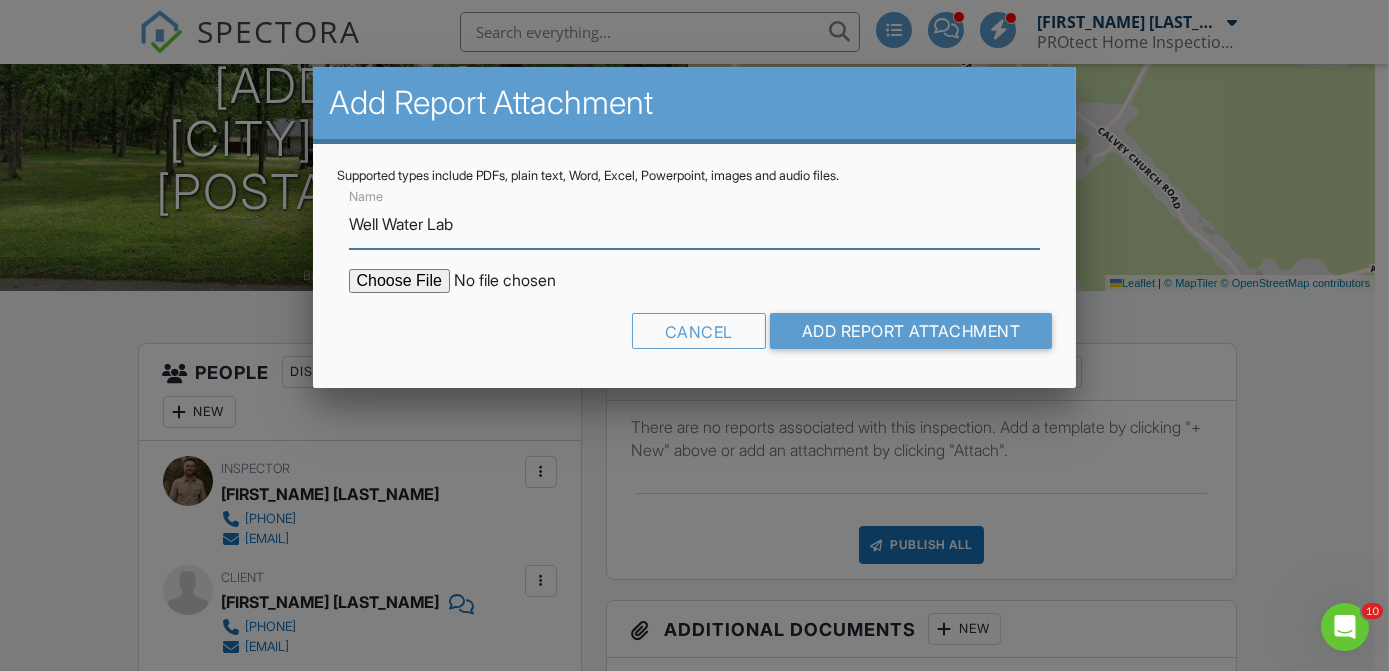 type on "Well Water Lab Results" 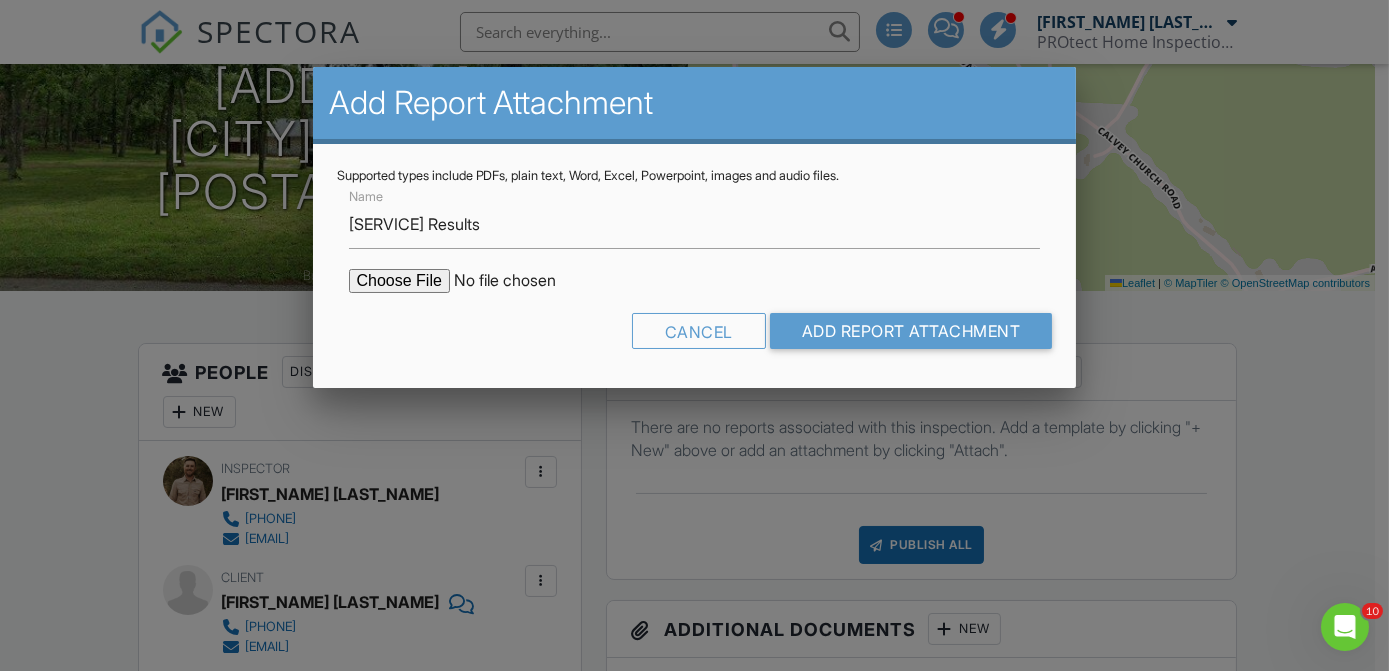 click at bounding box center (519, 281) 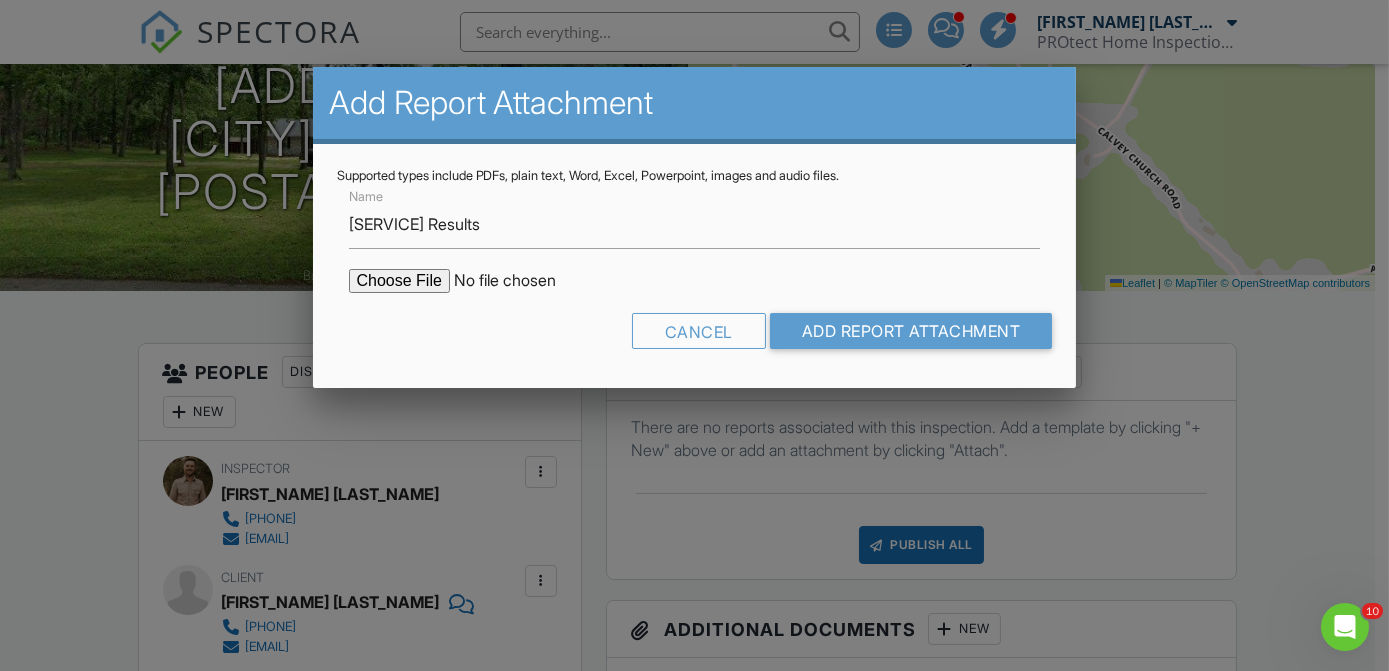 type on "C:\fakepath\953 Calvey Church Rd - Well Water Lab Results.pdf" 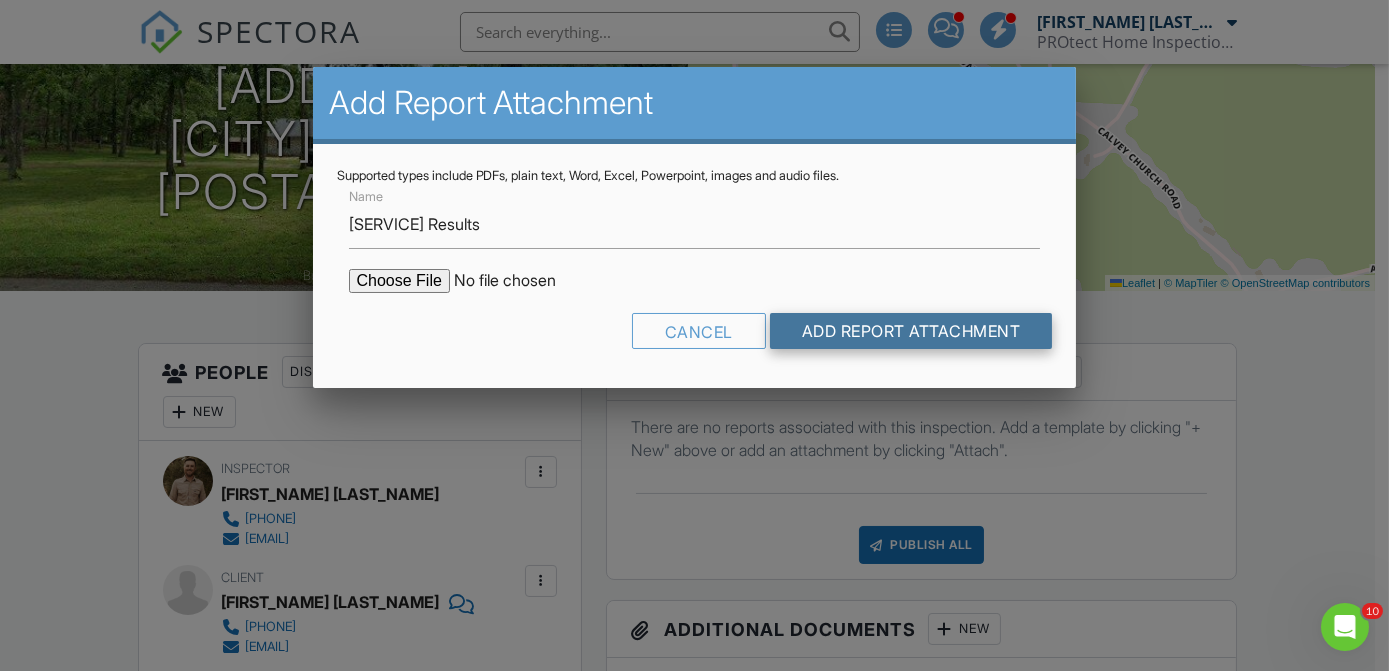 click on "Add Report Attachment" at bounding box center [911, 331] 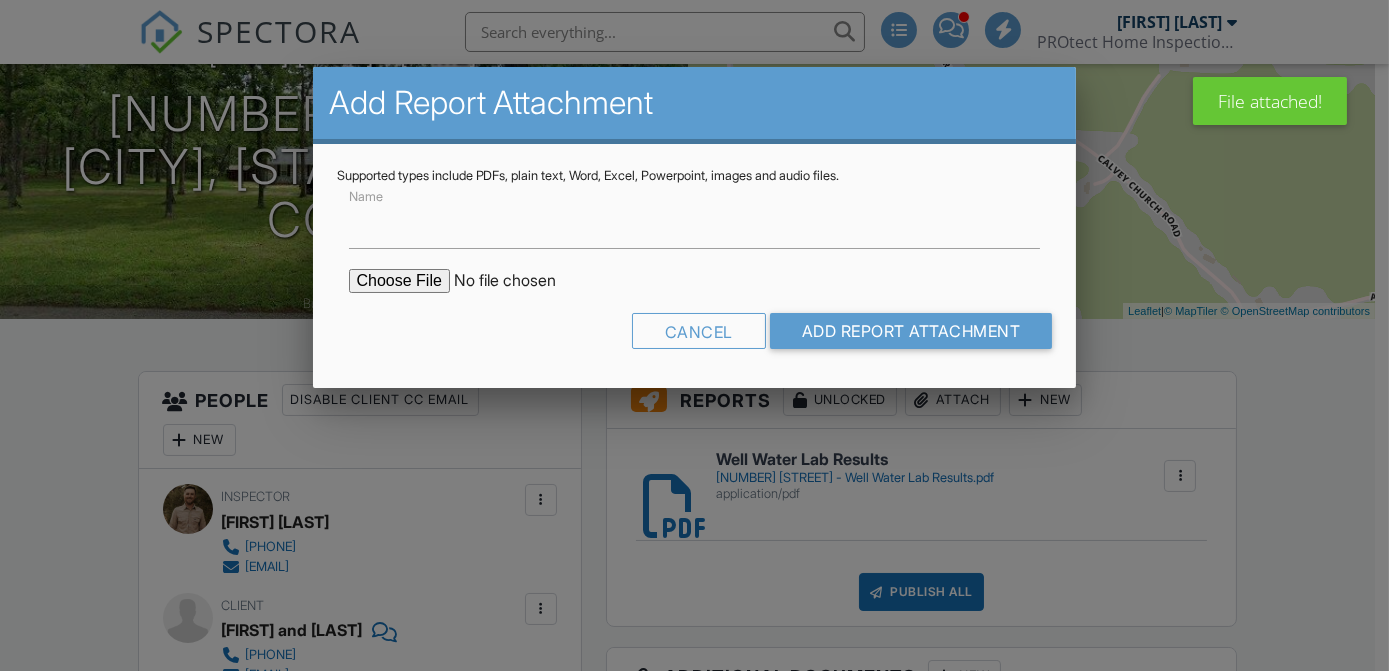 scroll, scrollTop: 0, scrollLeft: 0, axis: both 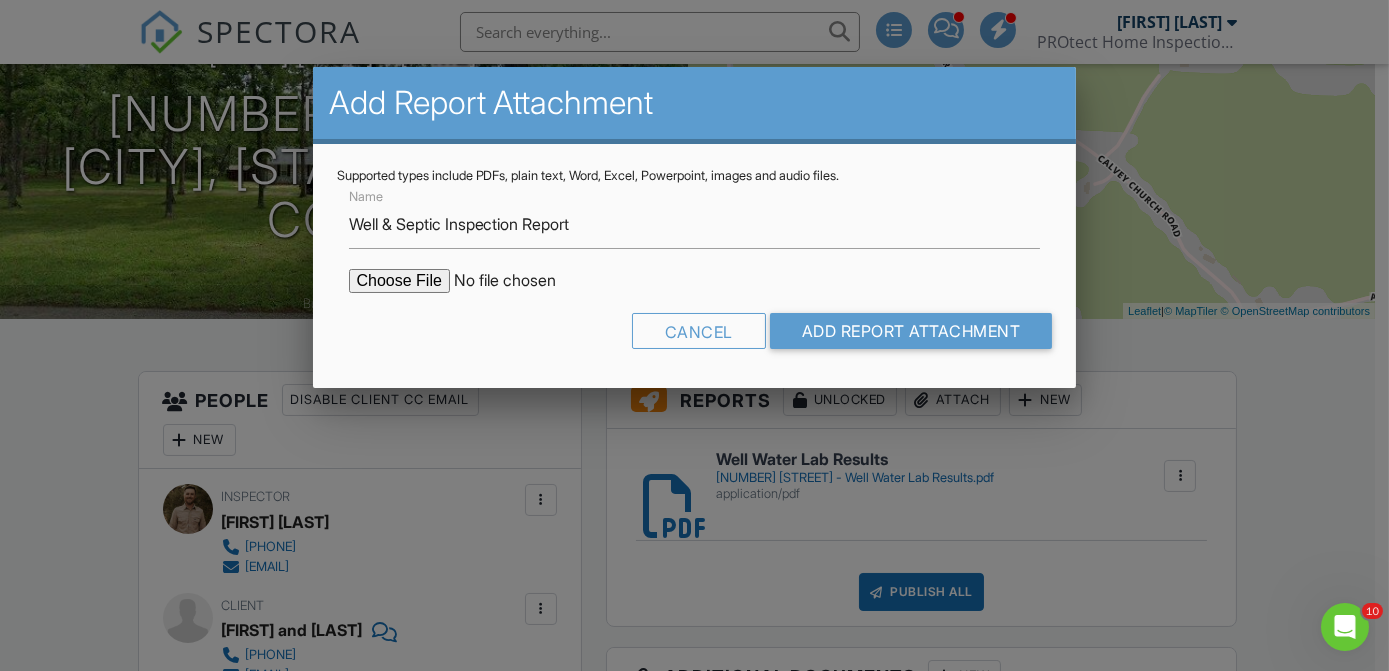 type on "Well & Septic Inspection Report" 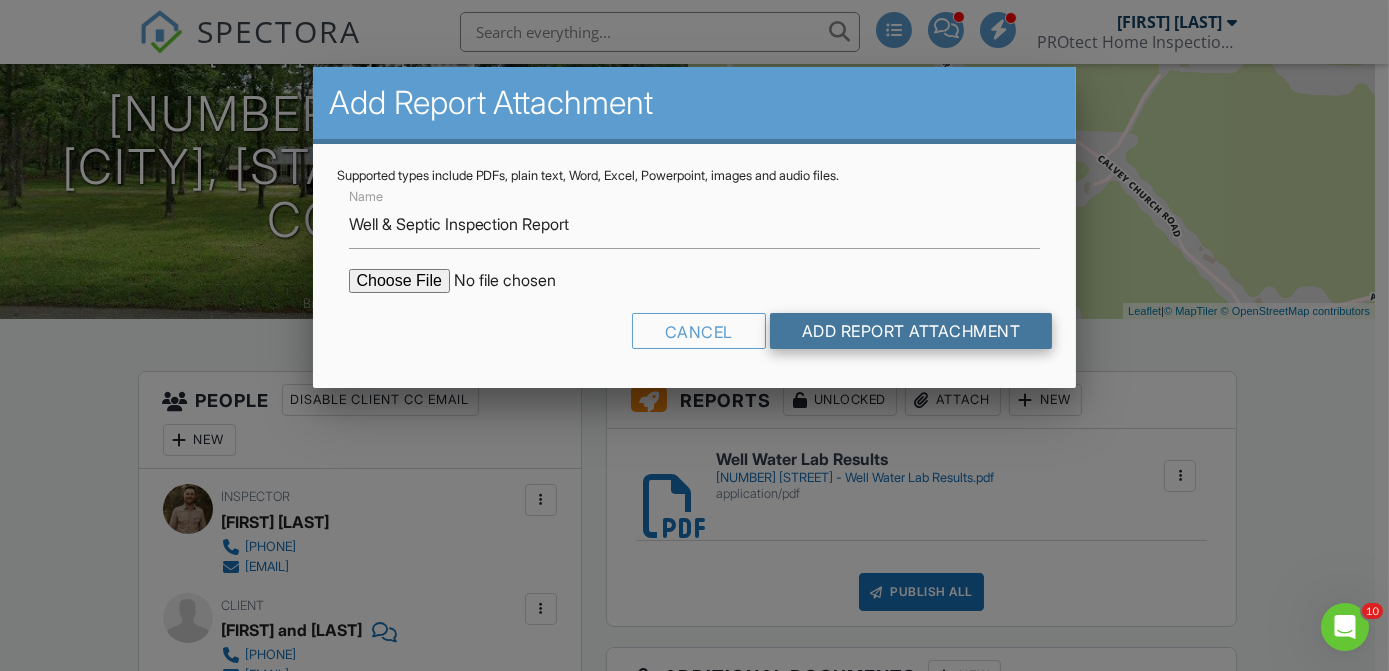click on "Add Report Attachment" at bounding box center (911, 331) 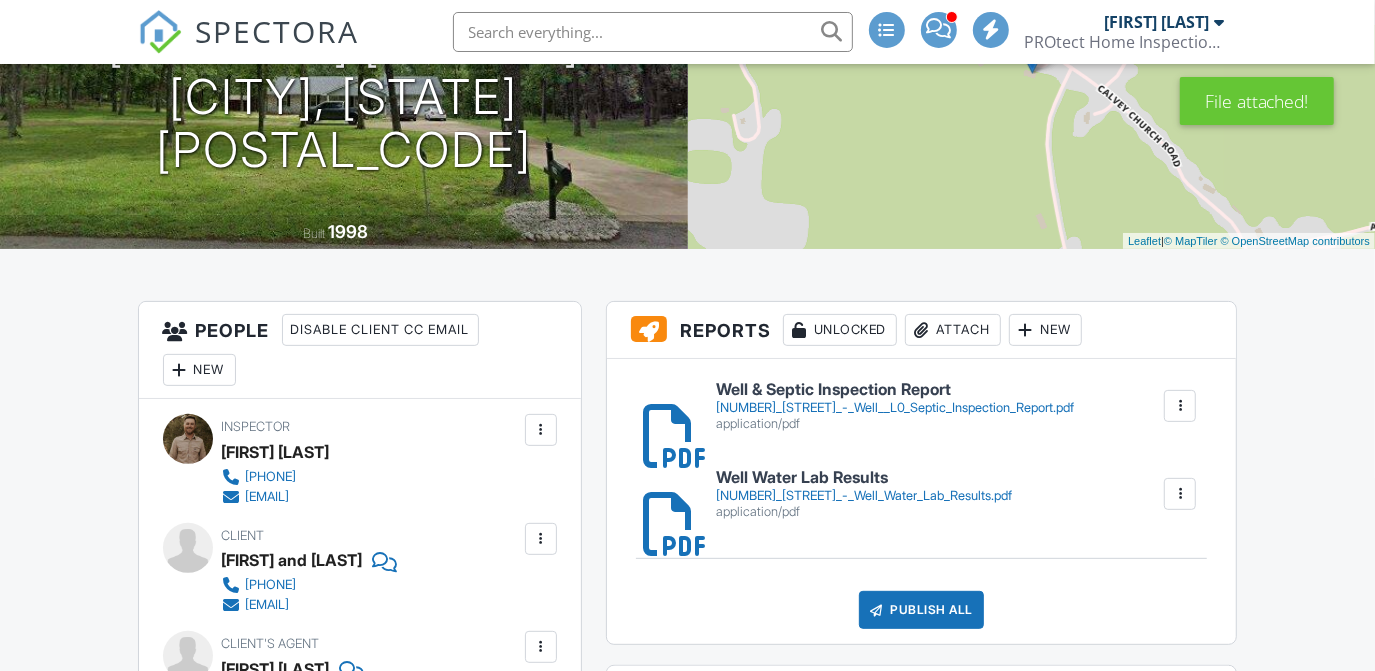 scroll, scrollTop: 285, scrollLeft: 0, axis: vertical 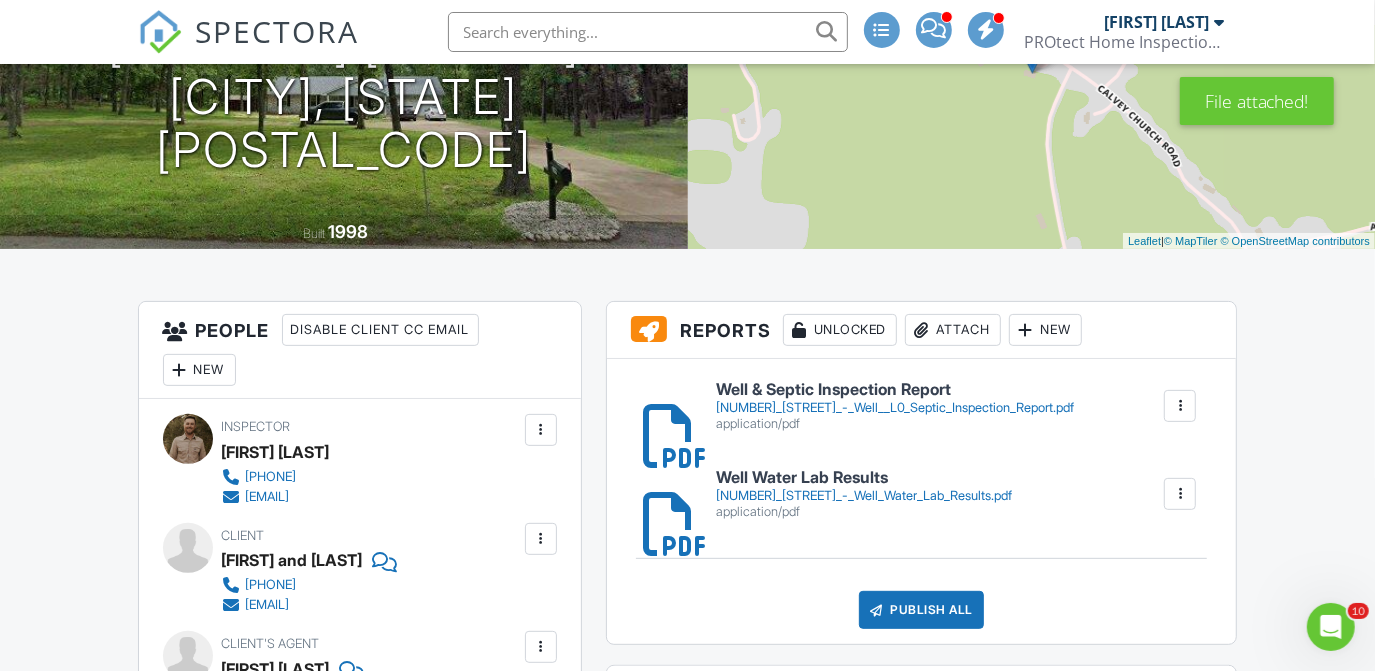 click on "Attach" at bounding box center [953, 330] 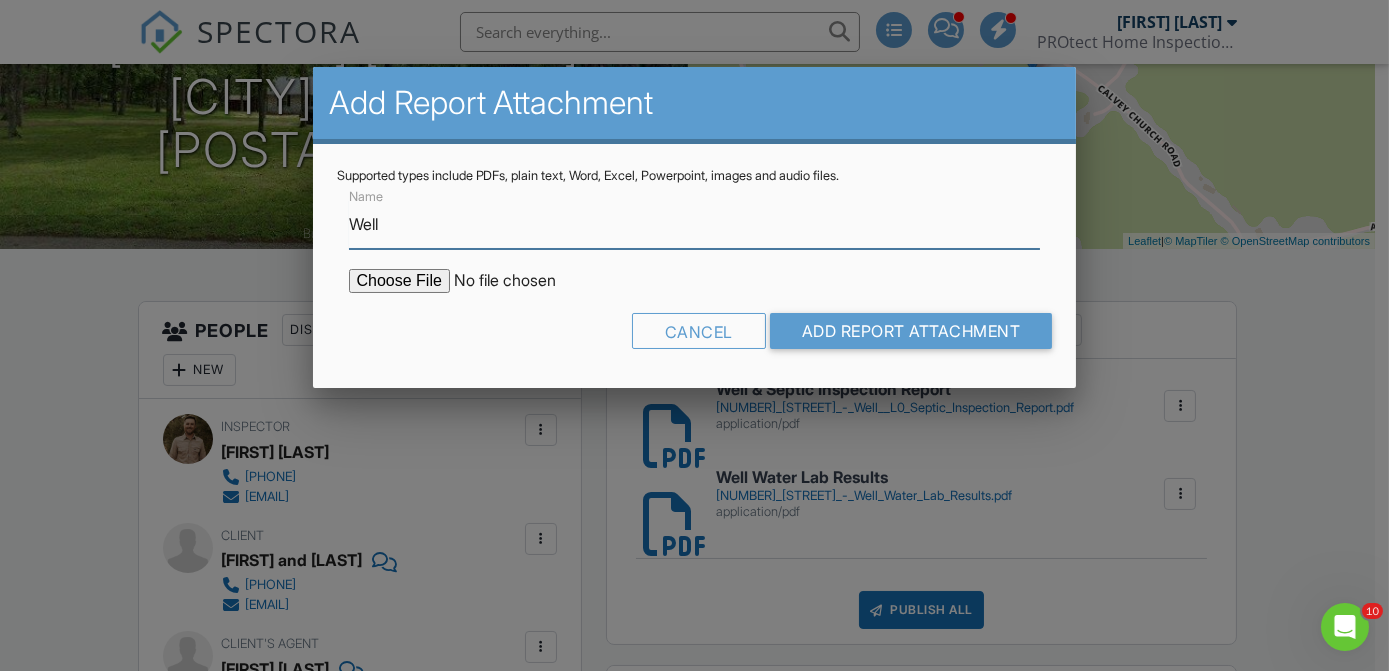 type on "Well & Septic Inspection Comments" 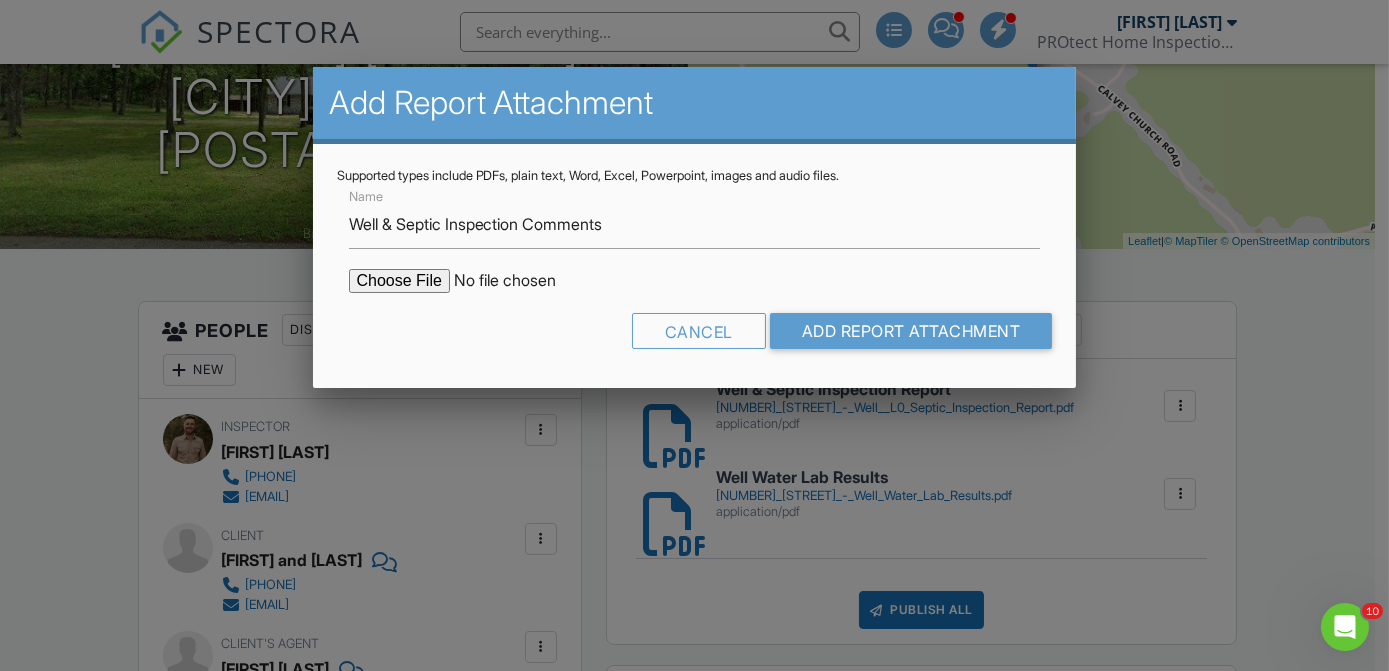 click at bounding box center (519, 281) 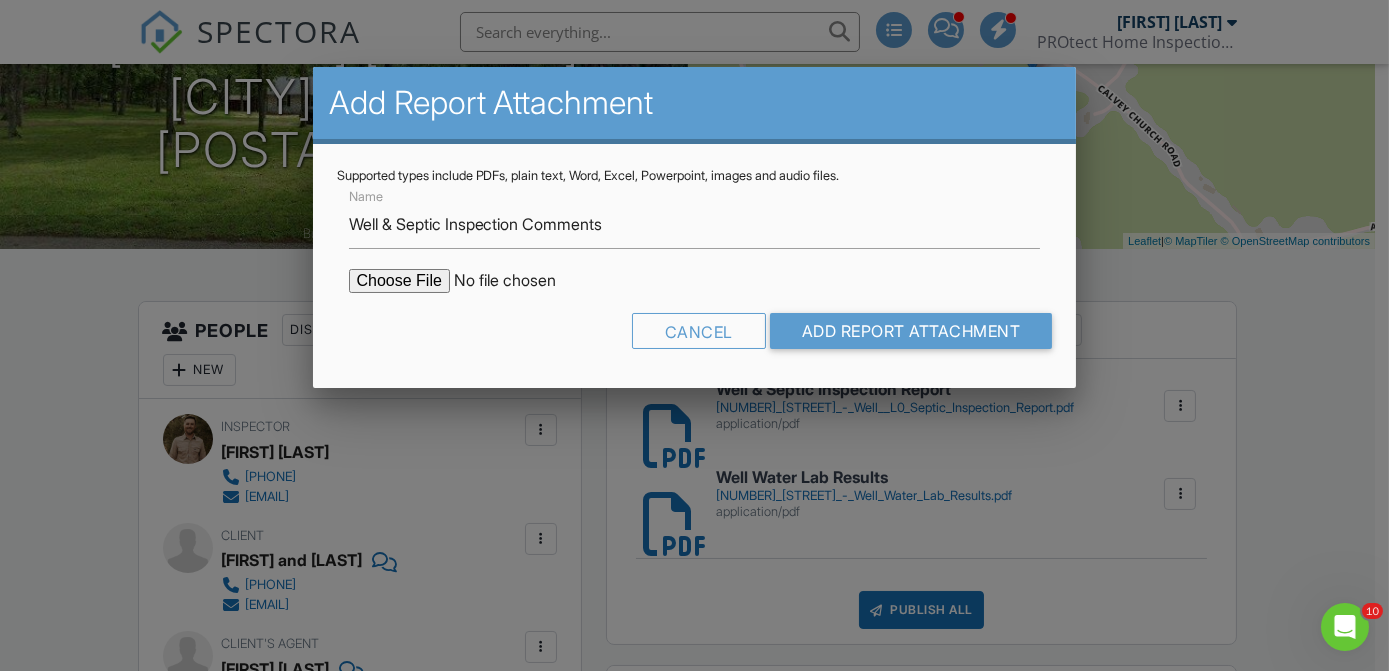 type on "C:\fakepath\953 Calvey Church Rd - Well ^L0 Septic Inspection Comments.pdf" 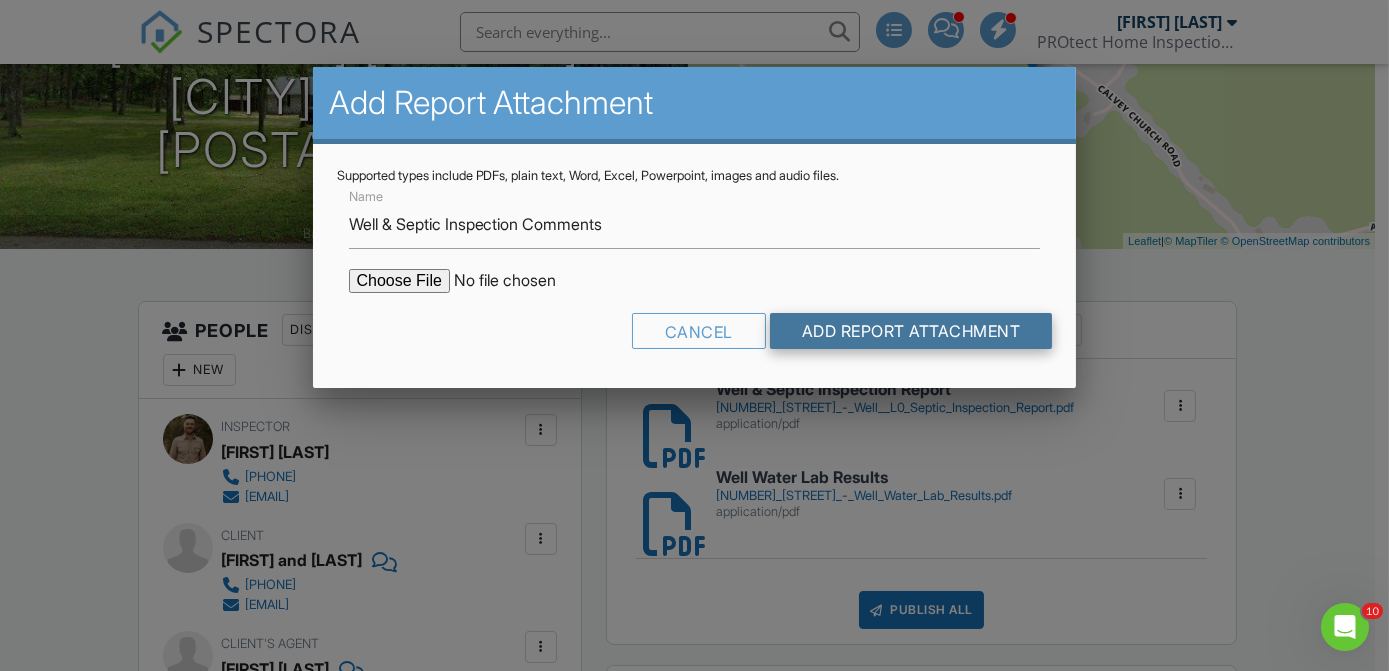 click on "Add Report Attachment" at bounding box center [911, 331] 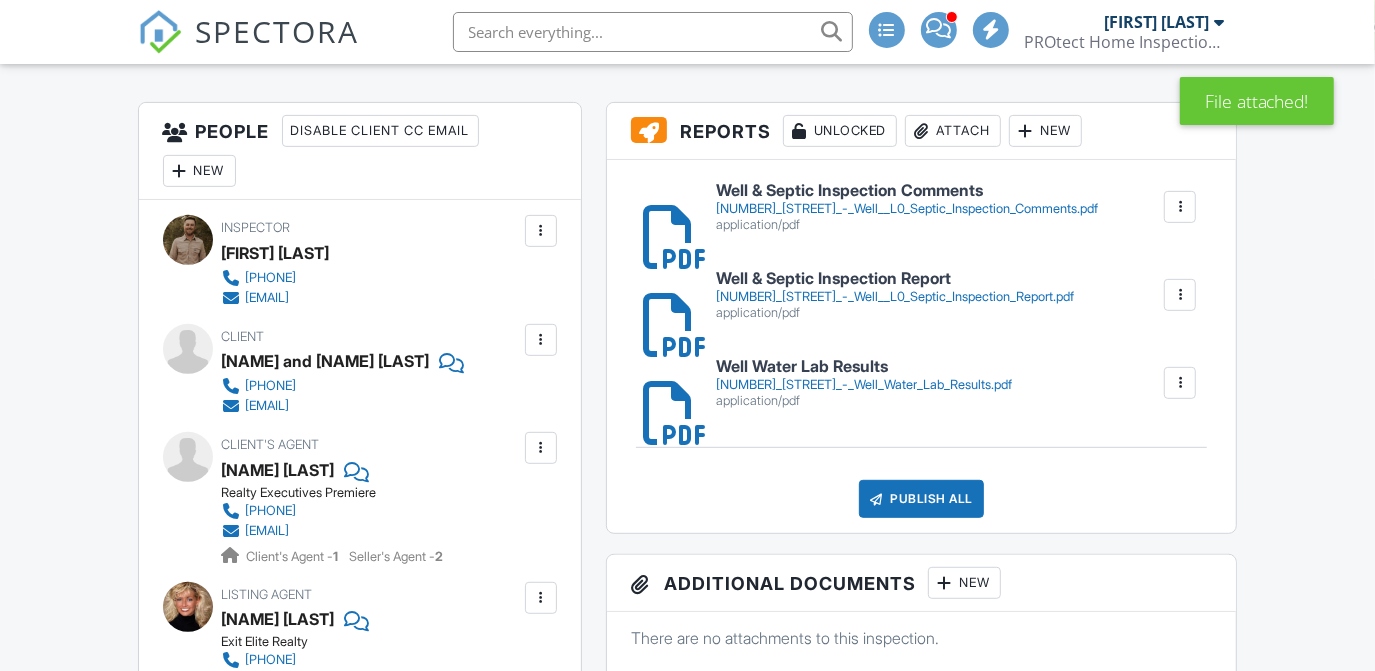scroll, scrollTop: 484, scrollLeft: 0, axis: vertical 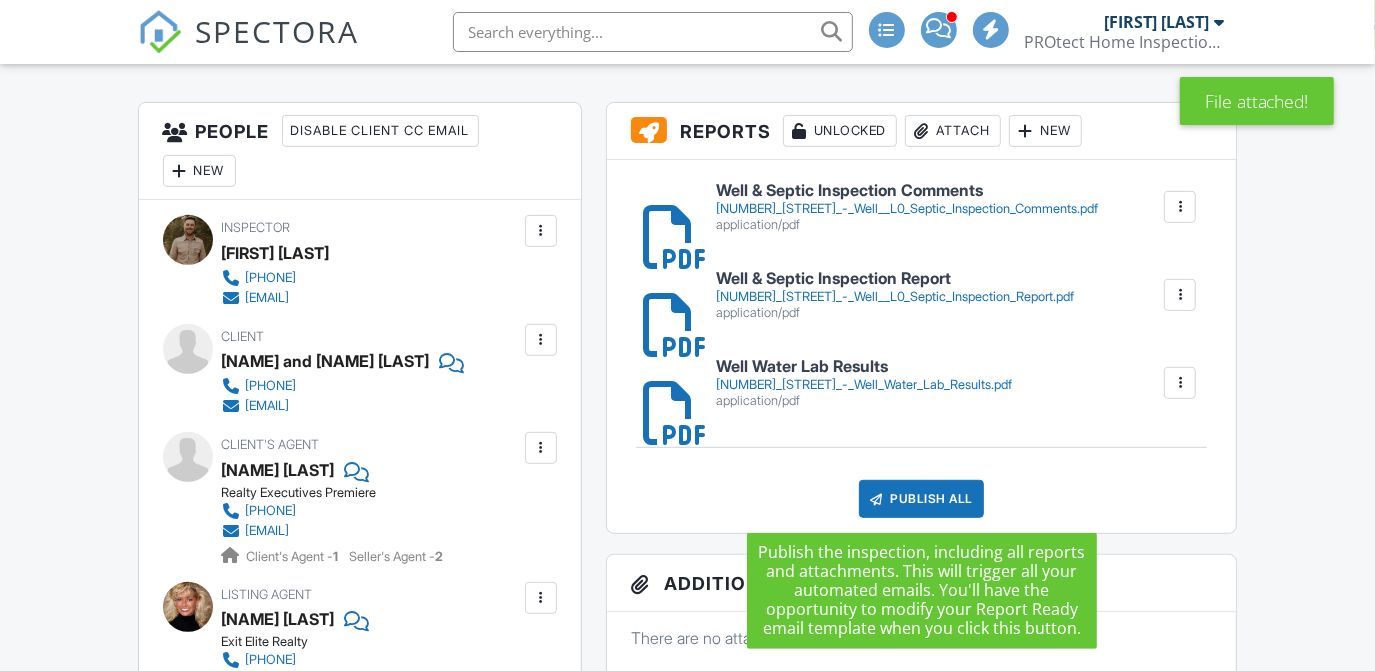 click on "Publish All" at bounding box center (921, 499) 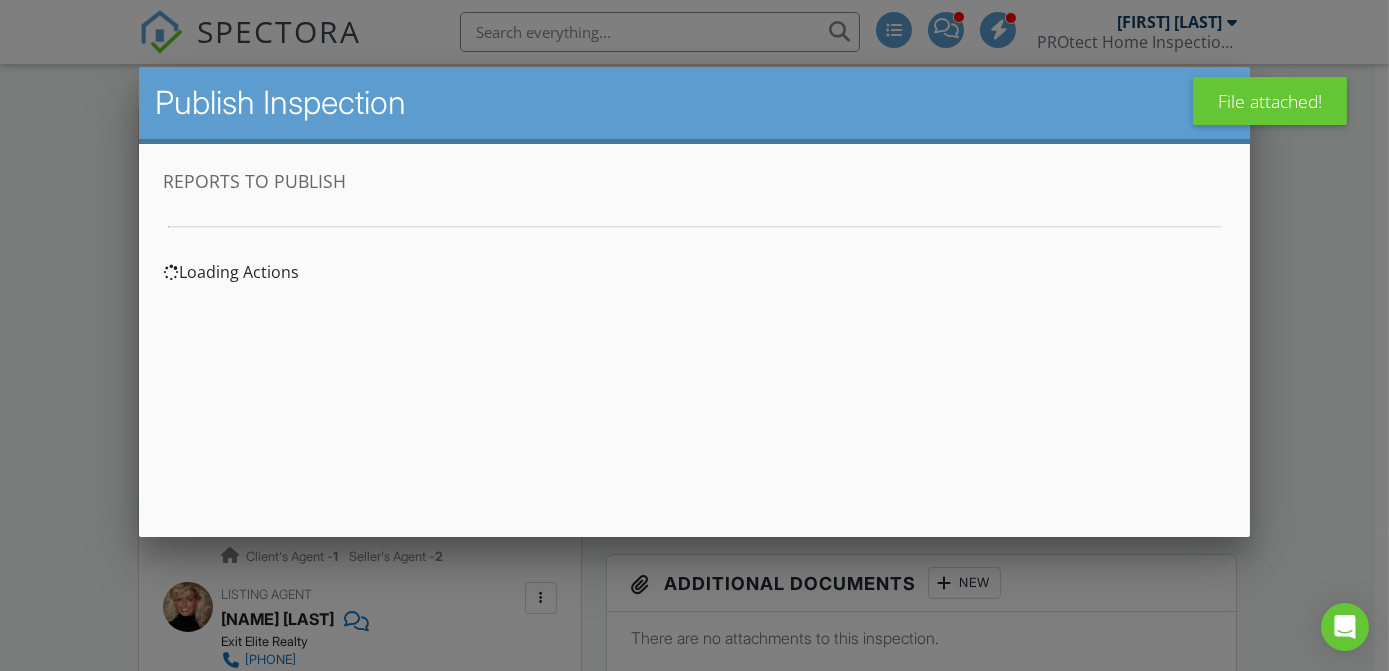 scroll, scrollTop: 0, scrollLeft: 0, axis: both 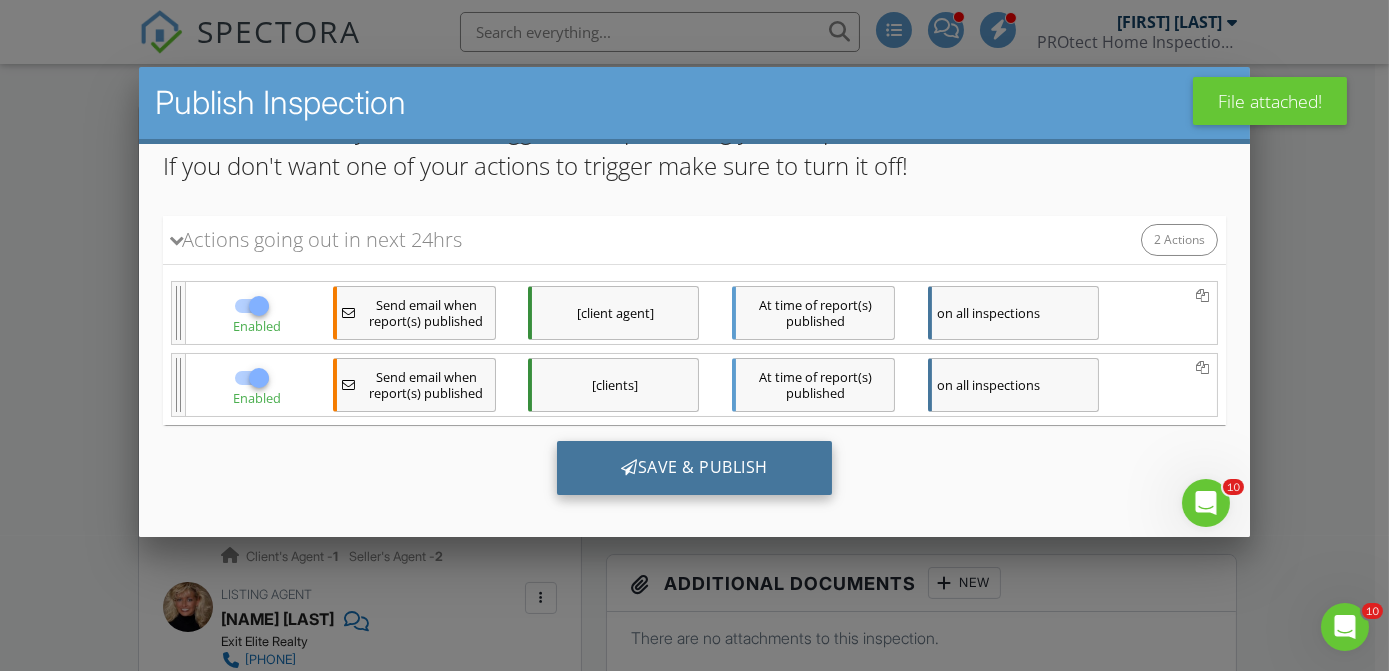 click on "Save & Publish" at bounding box center (693, 468) 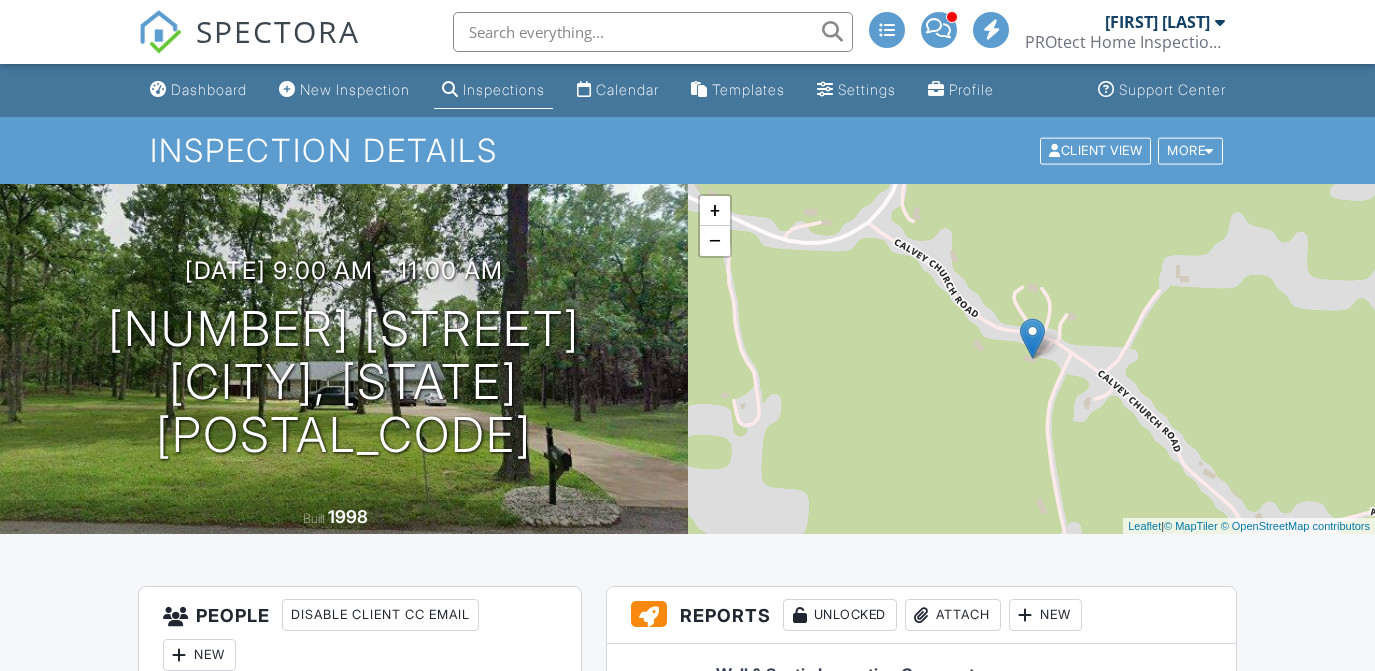scroll, scrollTop: 0, scrollLeft: 0, axis: both 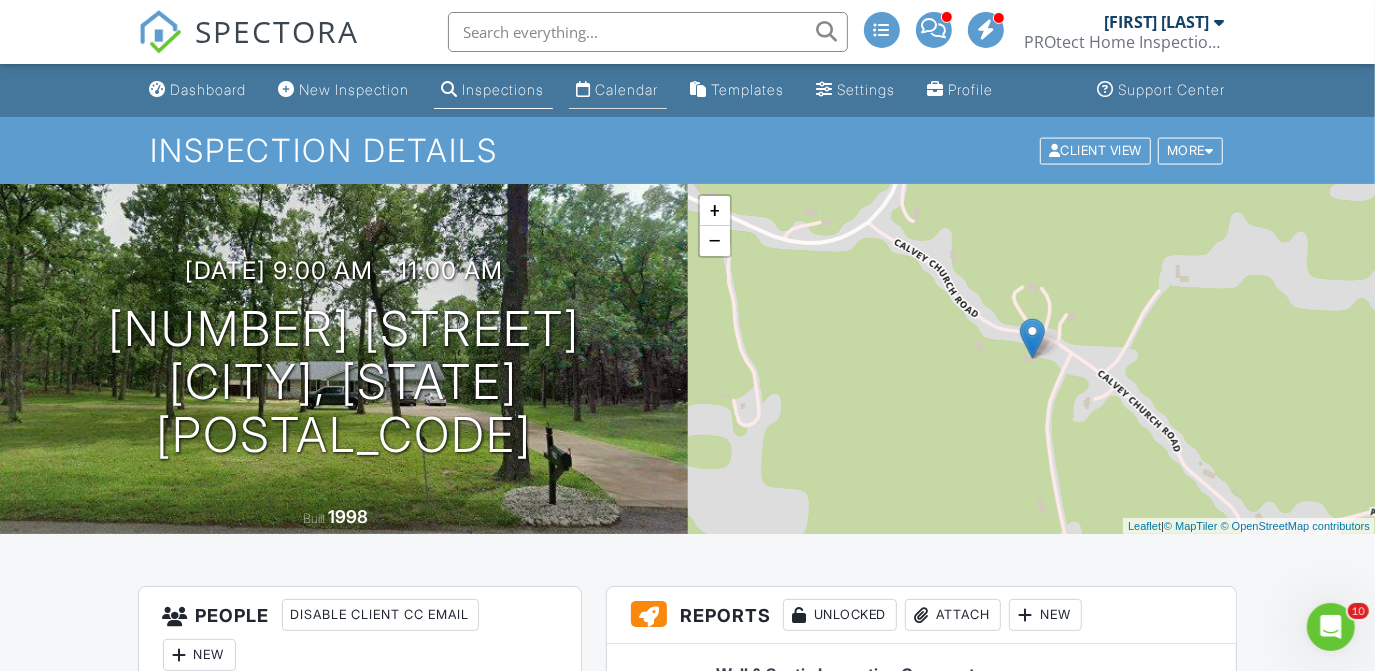 click on "Calendar" at bounding box center (627, 89) 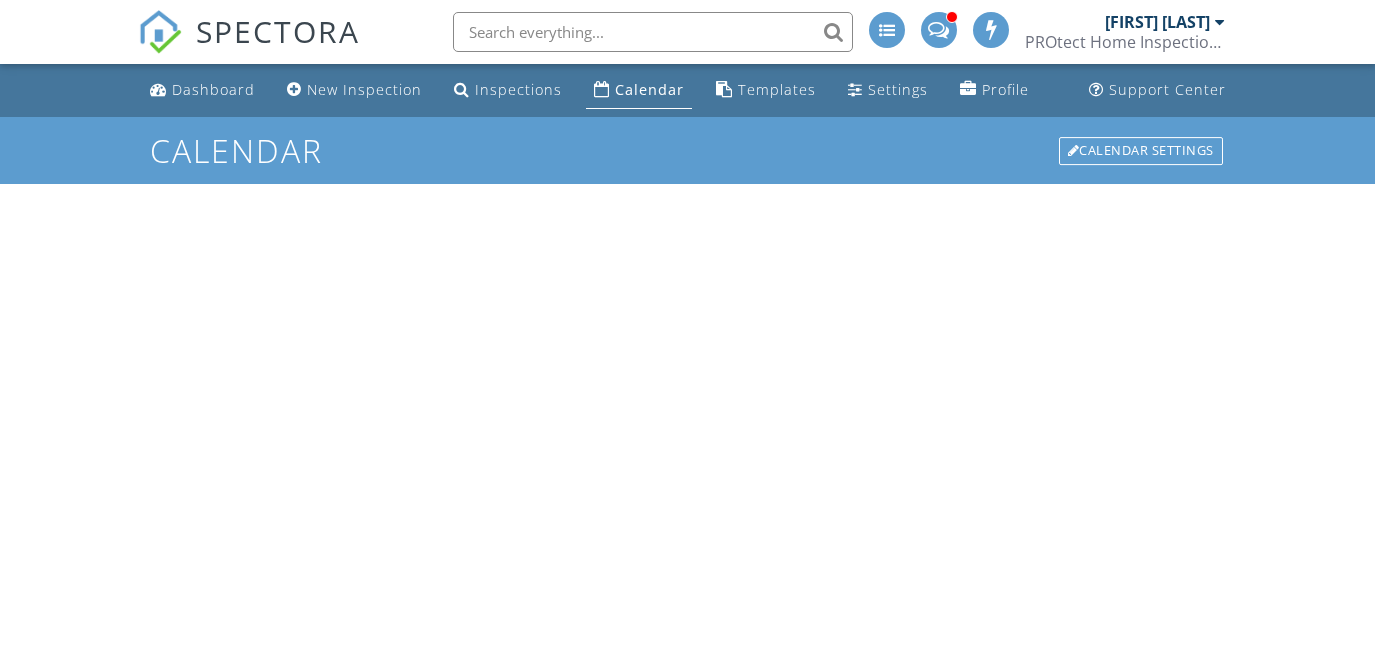 scroll, scrollTop: 0, scrollLeft: 0, axis: both 